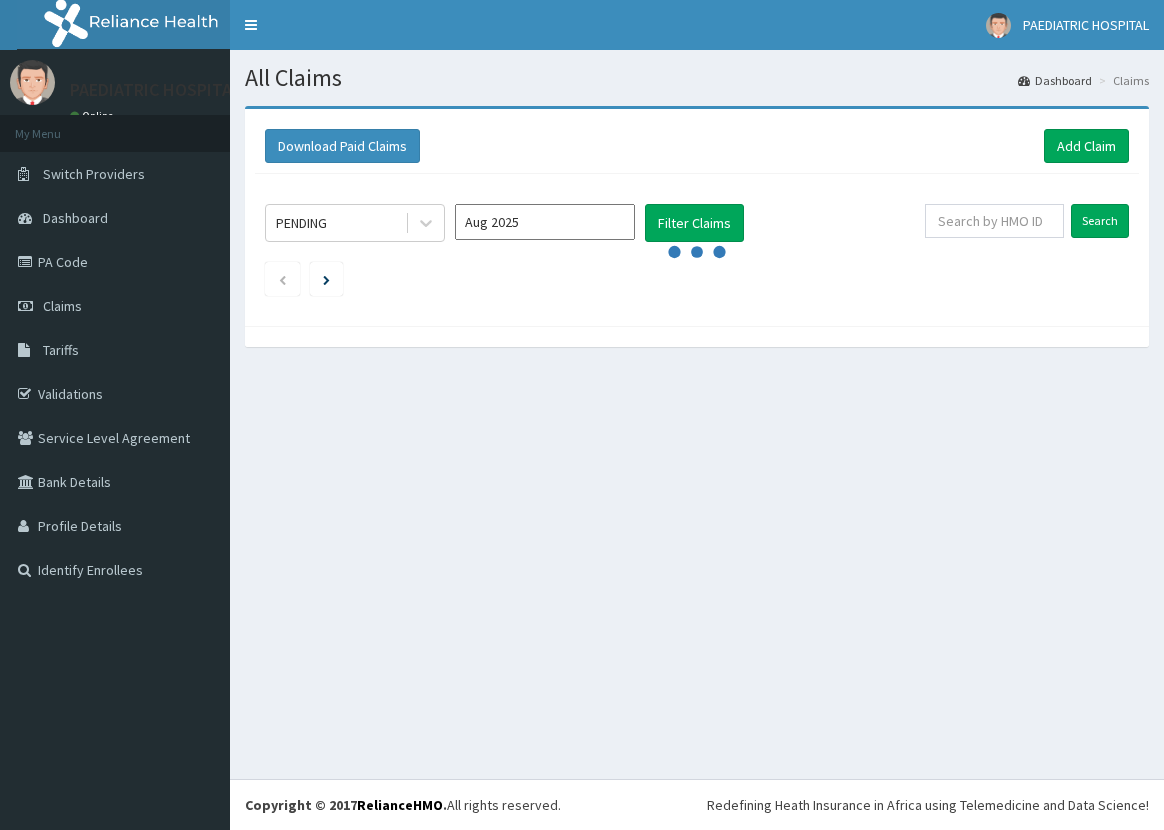 scroll, scrollTop: 0, scrollLeft: 0, axis: both 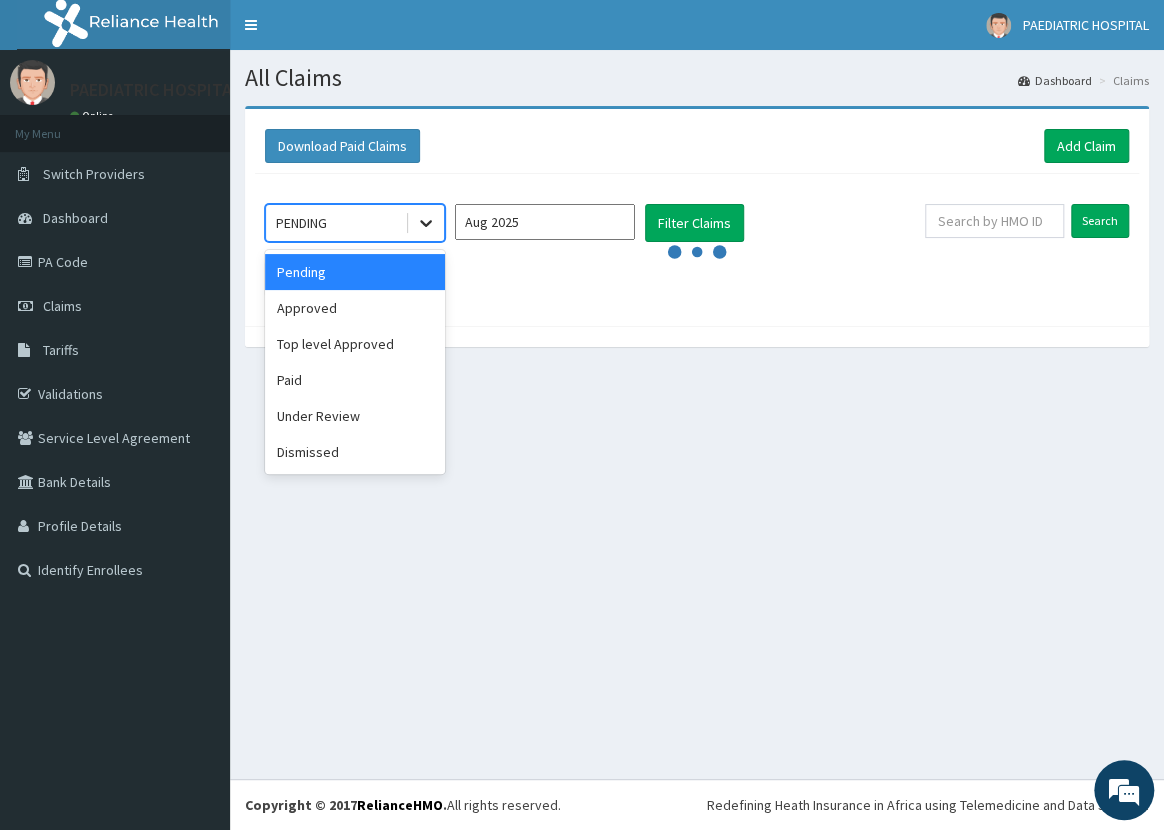 click 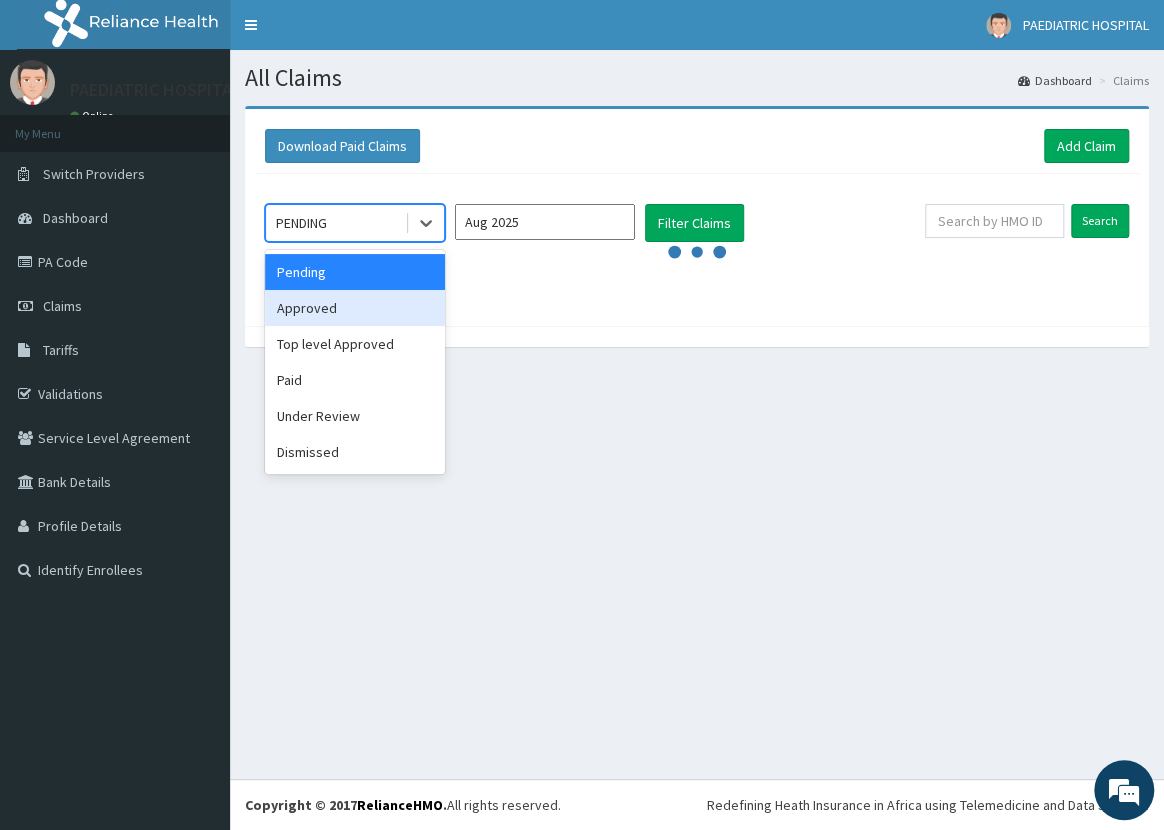 click on "Approved" at bounding box center [355, 308] 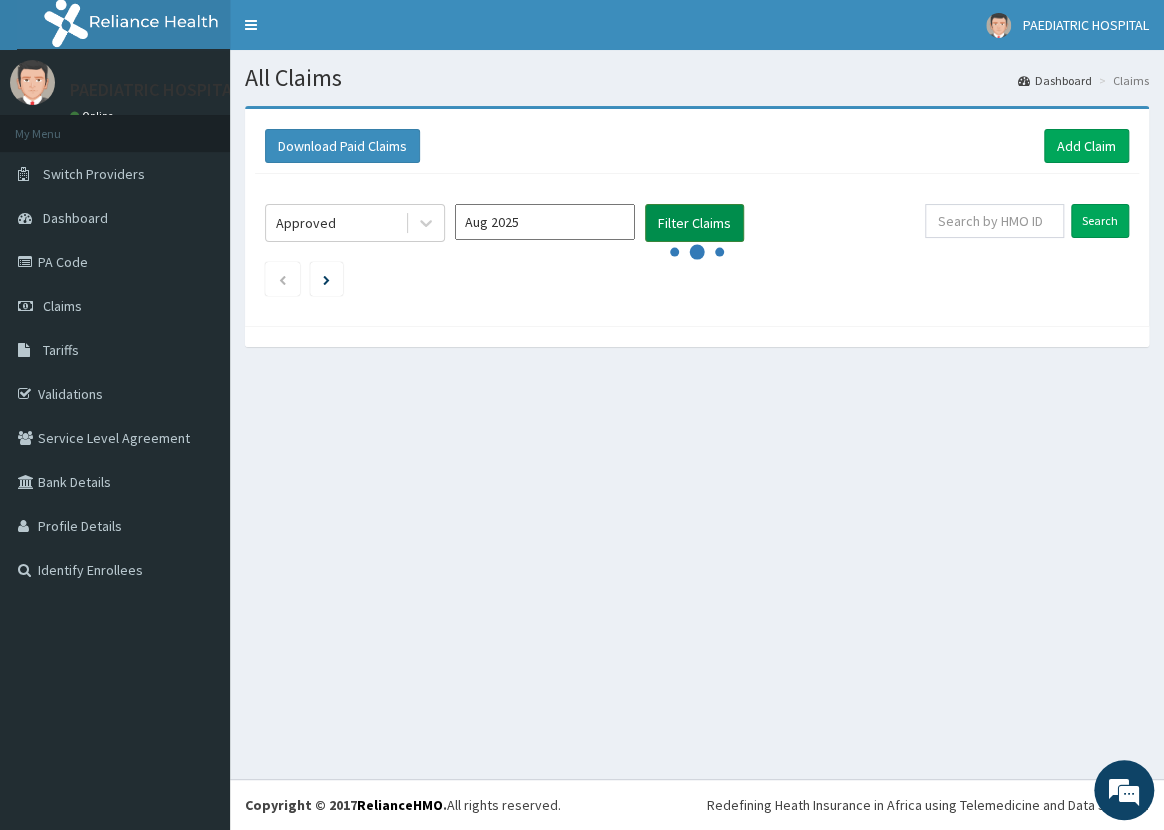 click on "Filter Claims" at bounding box center [694, 223] 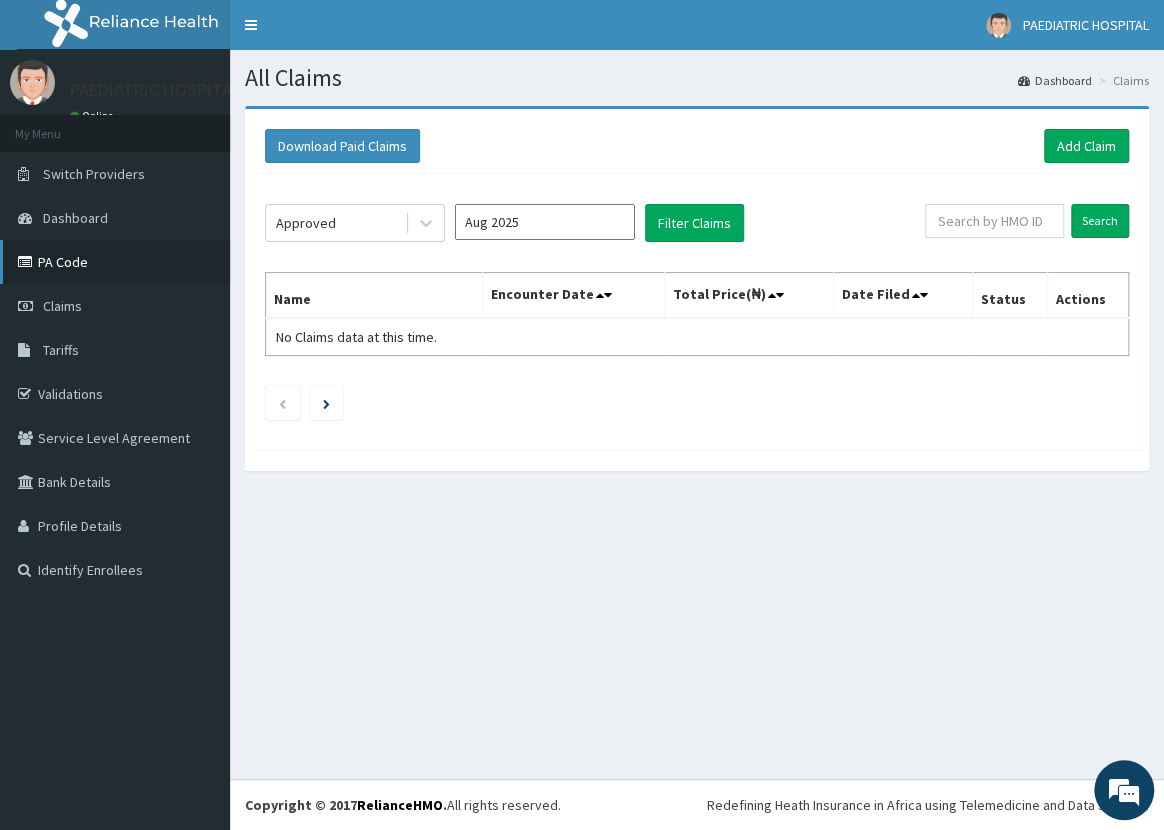 click on "PA Code" at bounding box center (115, 262) 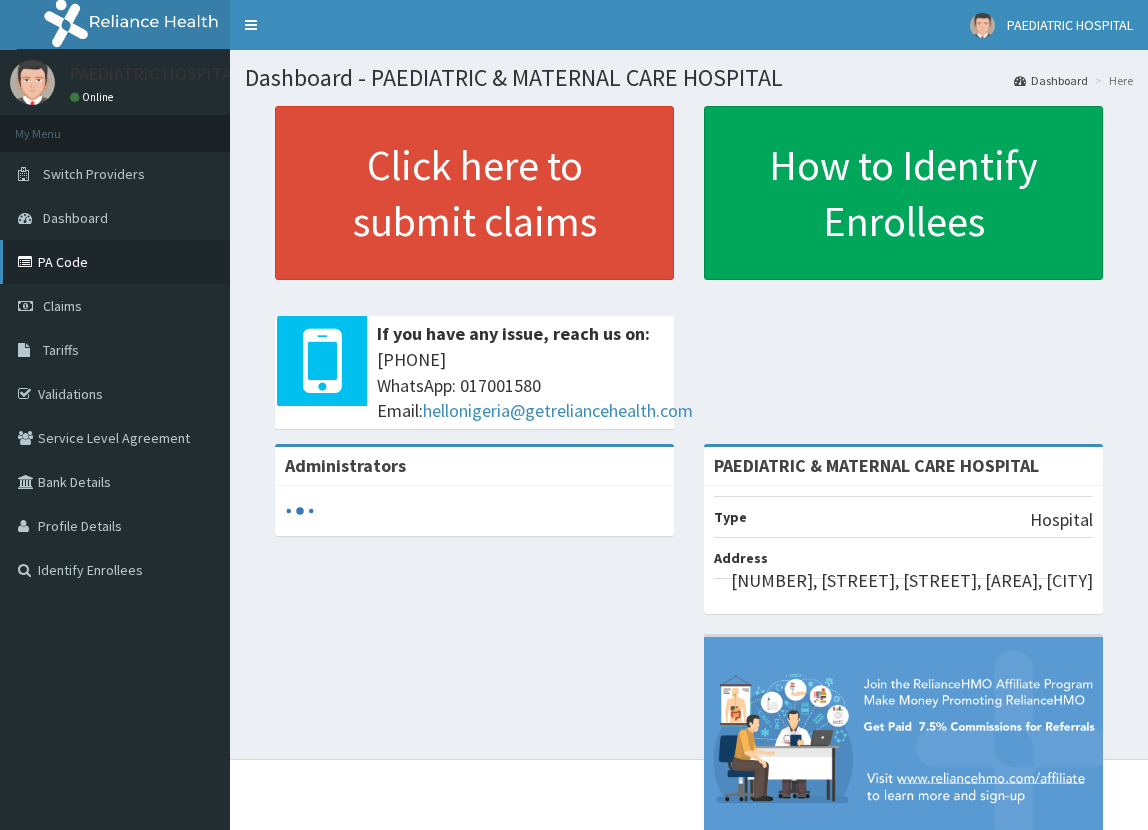 scroll, scrollTop: 0, scrollLeft: 0, axis: both 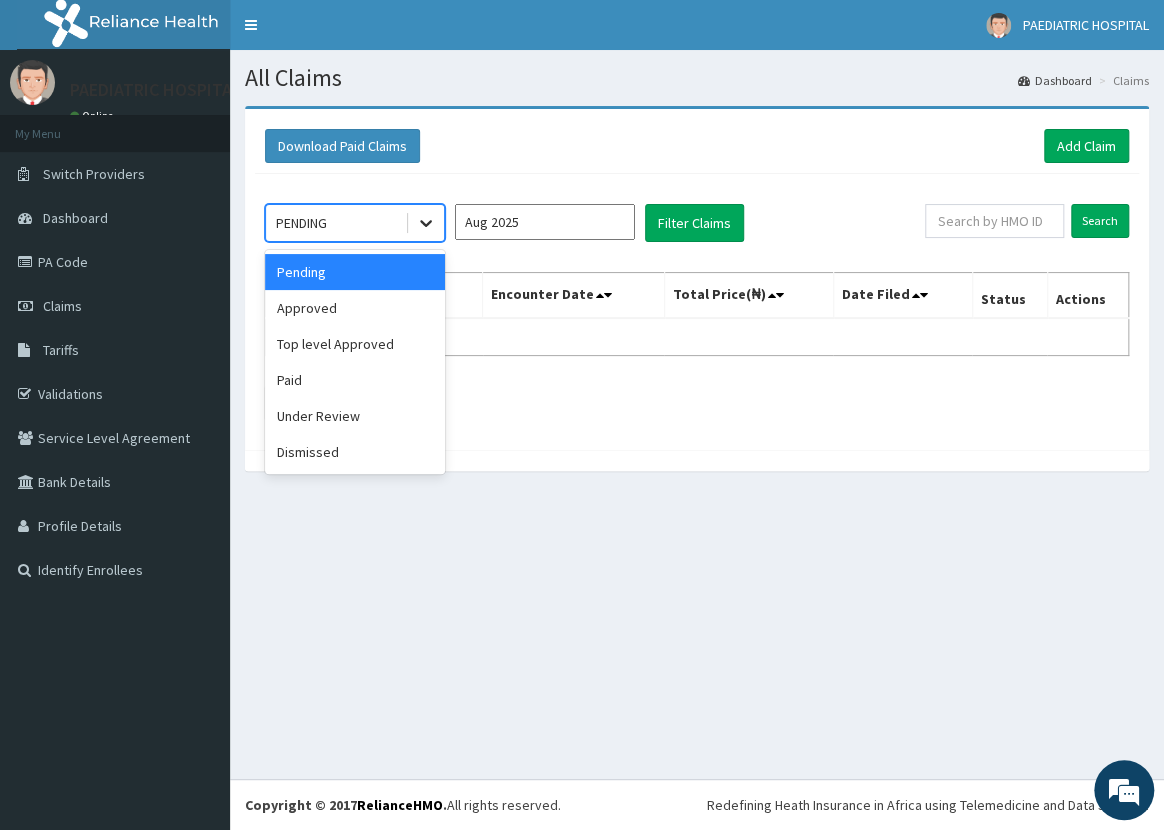 click 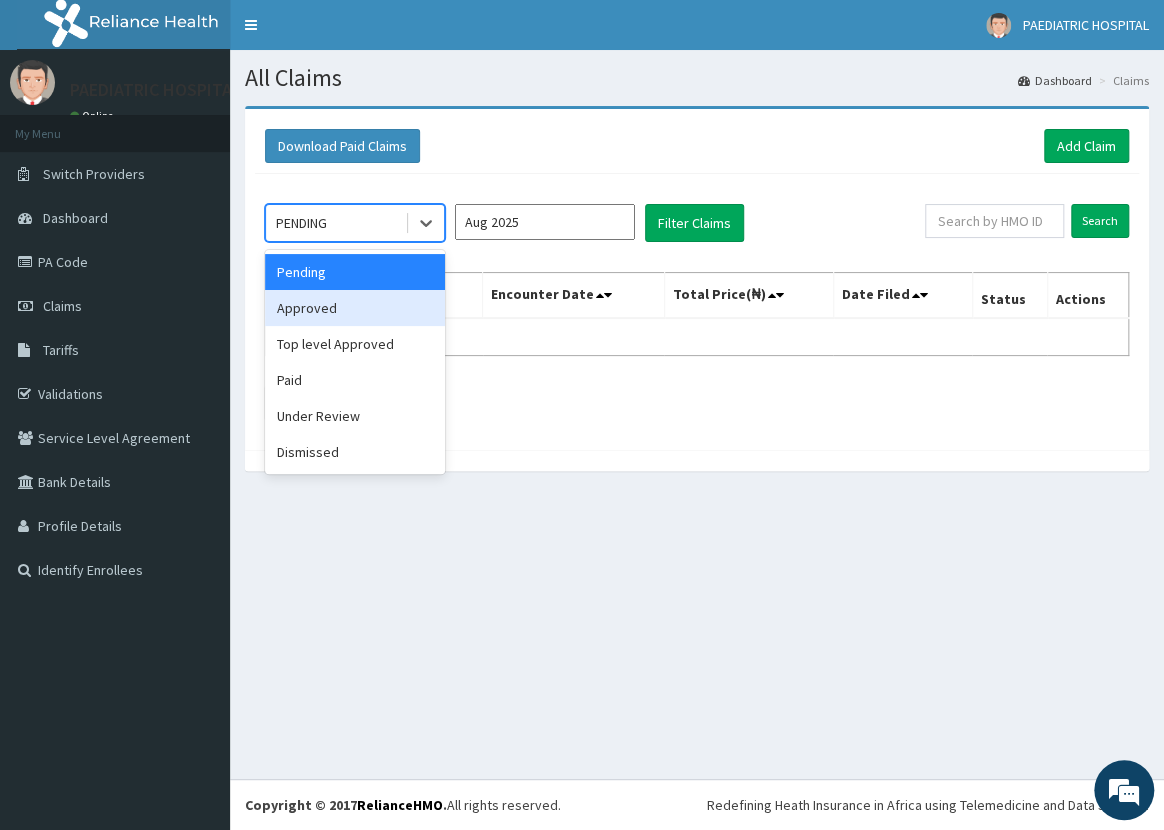 click on "Approved" at bounding box center [355, 308] 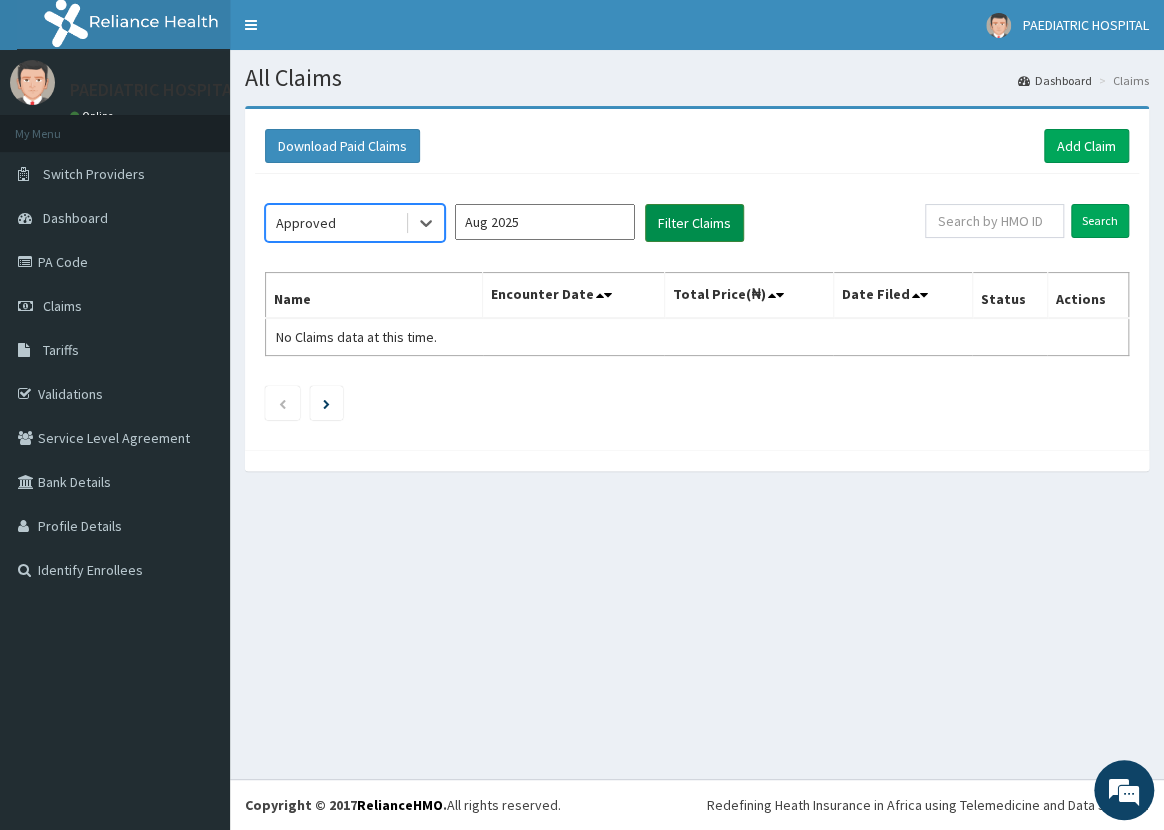 click on "Filter Claims" at bounding box center (694, 223) 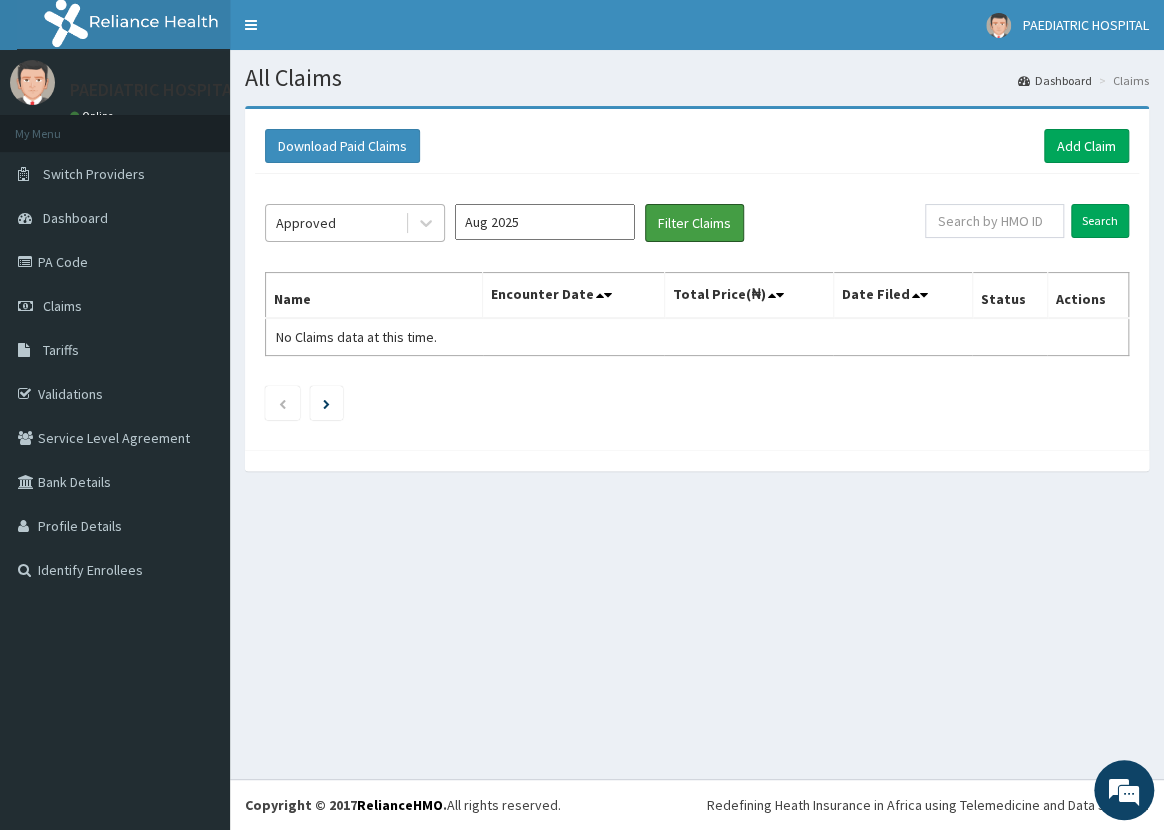 scroll, scrollTop: 0, scrollLeft: 0, axis: both 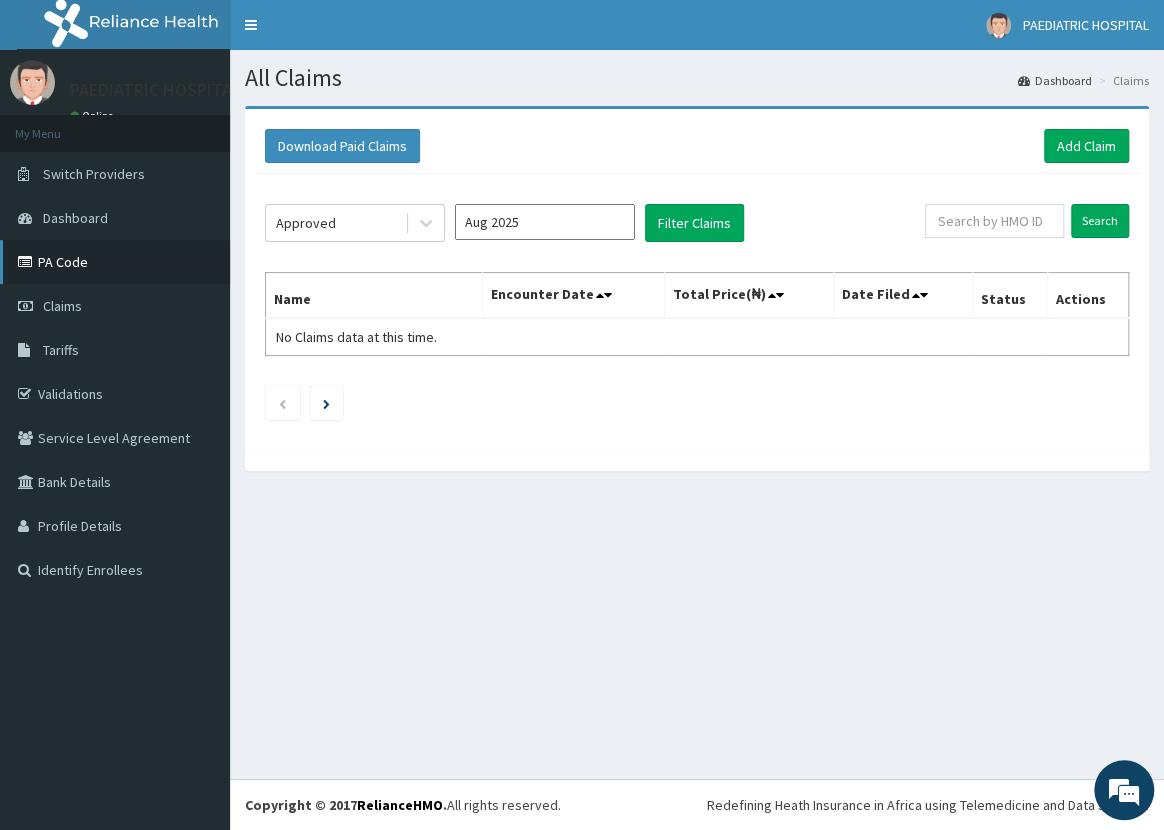 click on "PA Code" at bounding box center [115, 262] 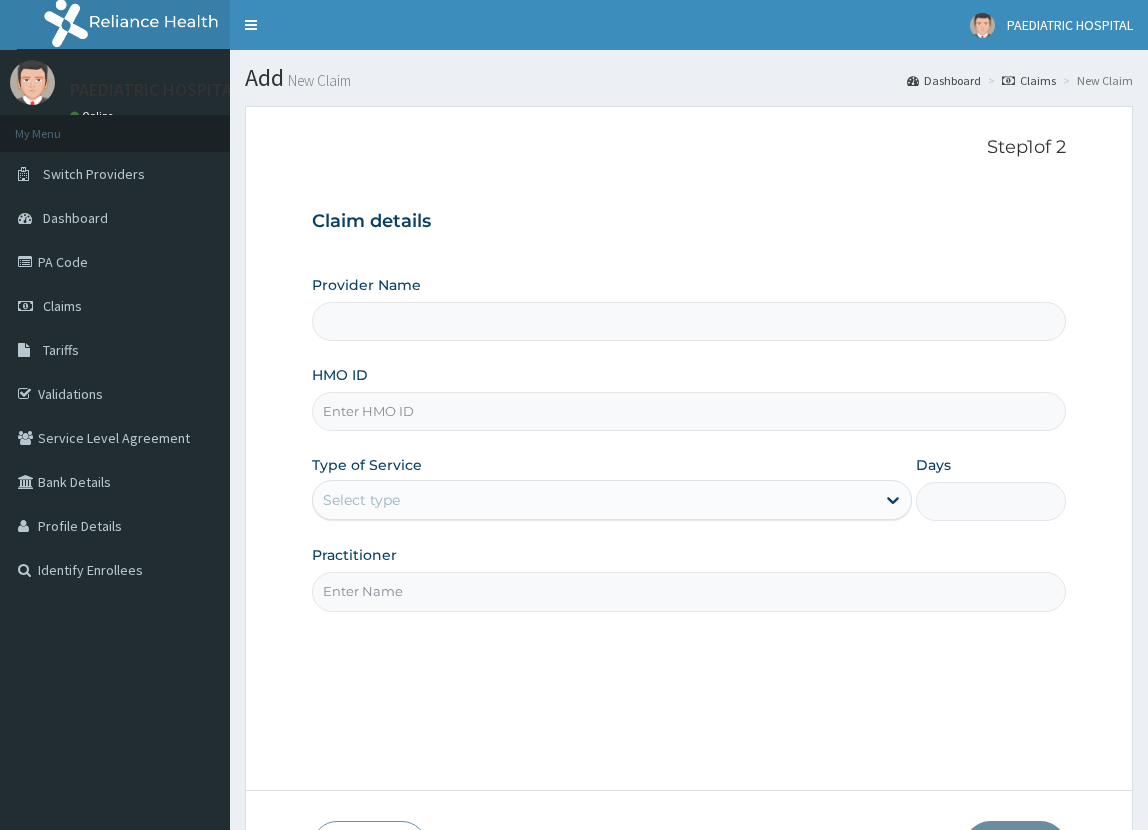 scroll, scrollTop: 0, scrollLeft: 0, axis: both 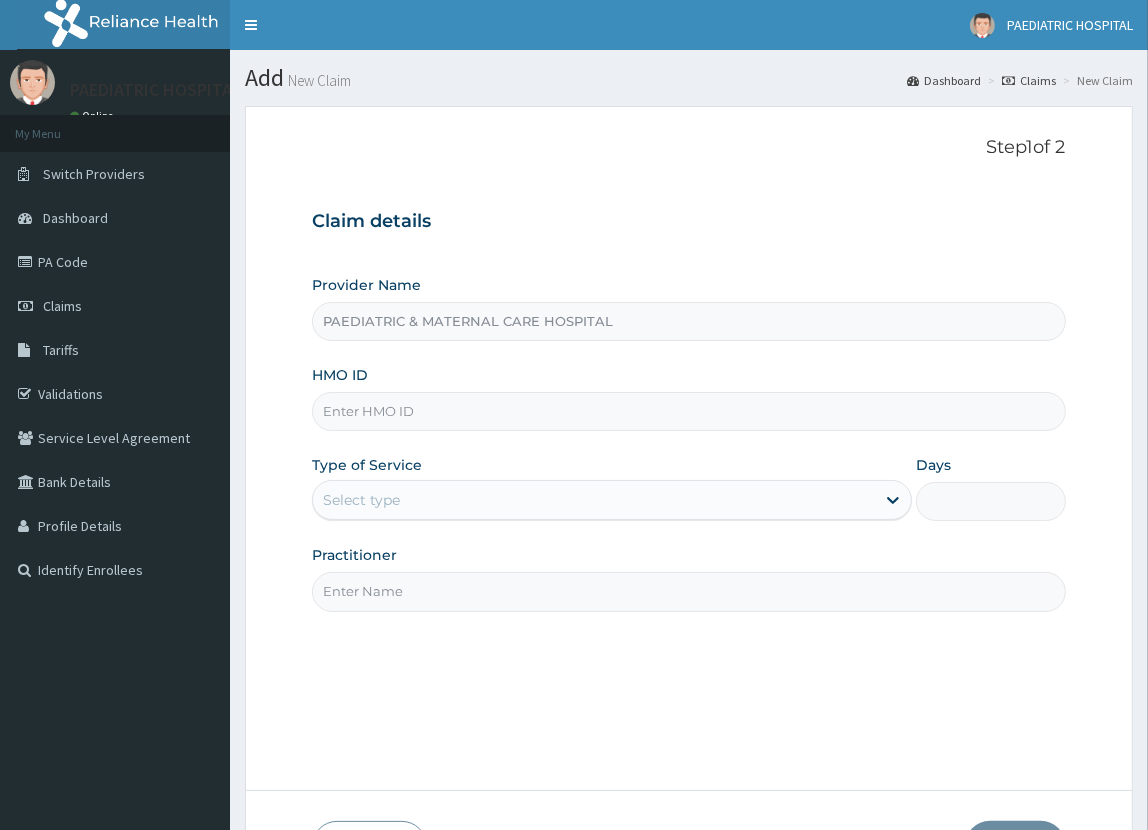 type on "PAEDIATRIC & MATERNAL CARE HOSPITAL" 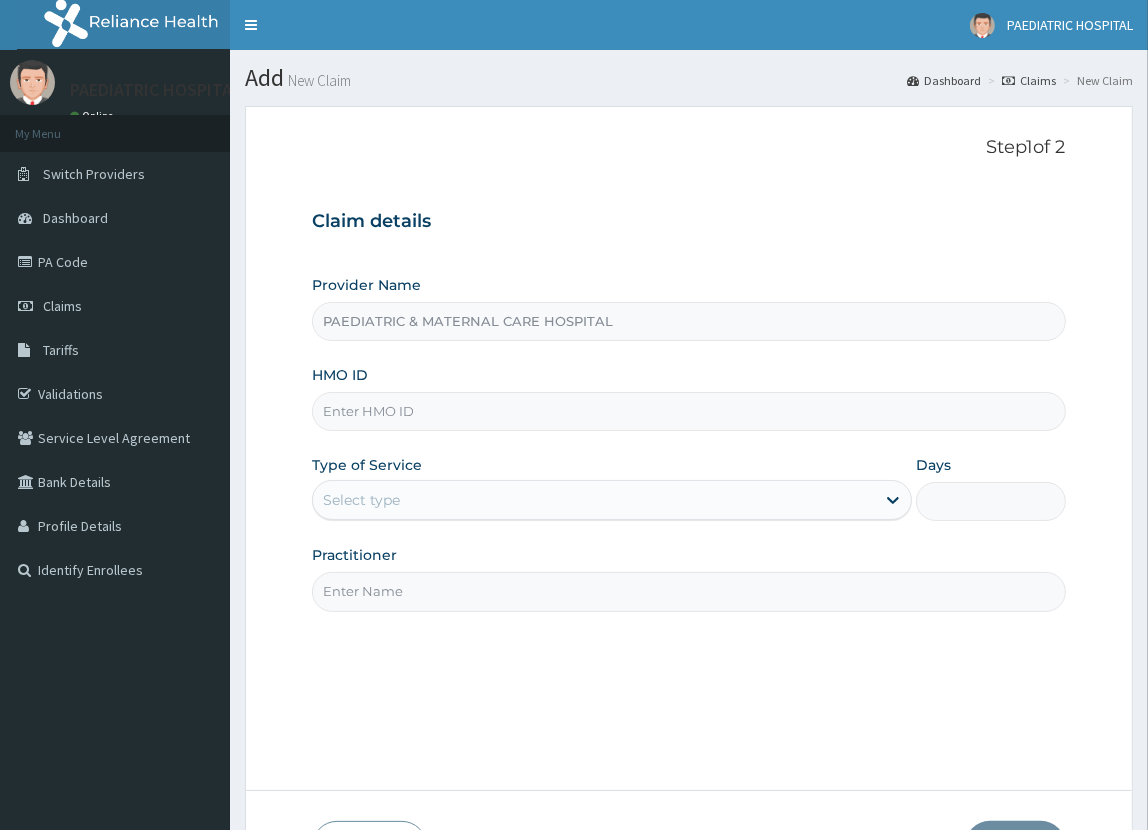 scroll, scrollTop: 0, scrollLeft: 0, axis: both 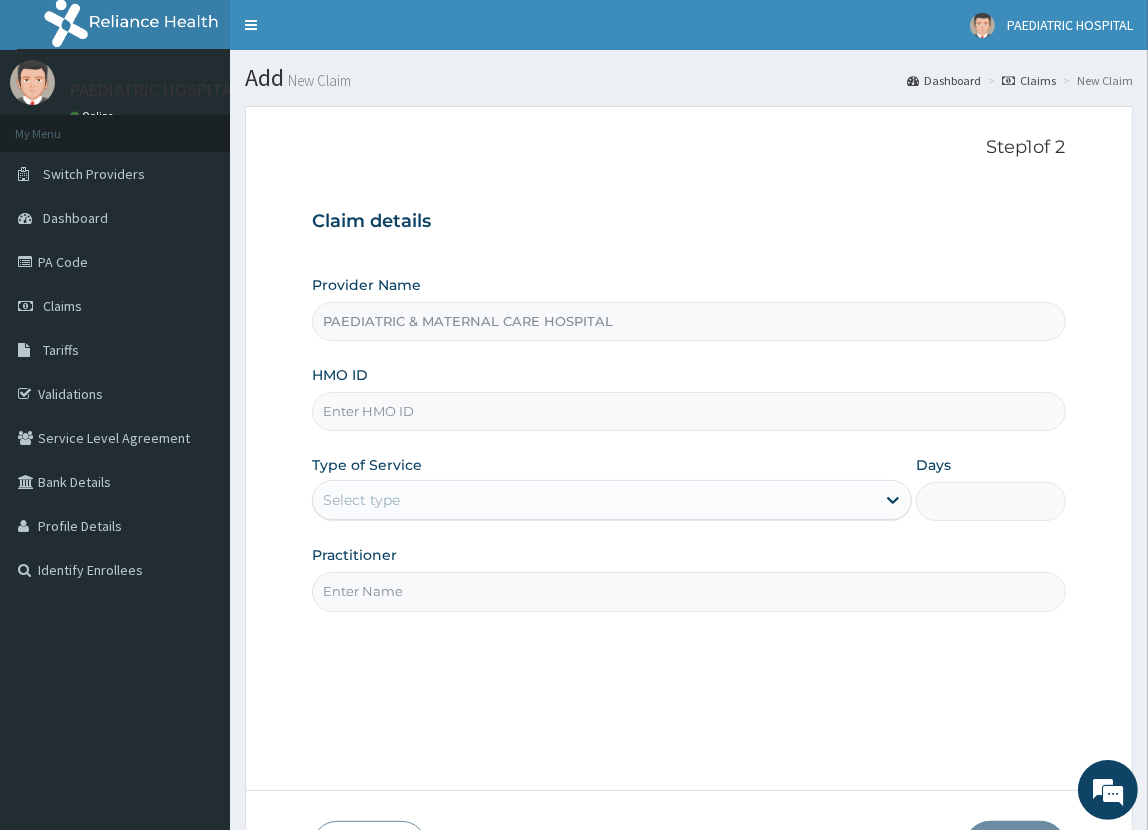 click on "HMO ID" at bounding box center (688, 411) 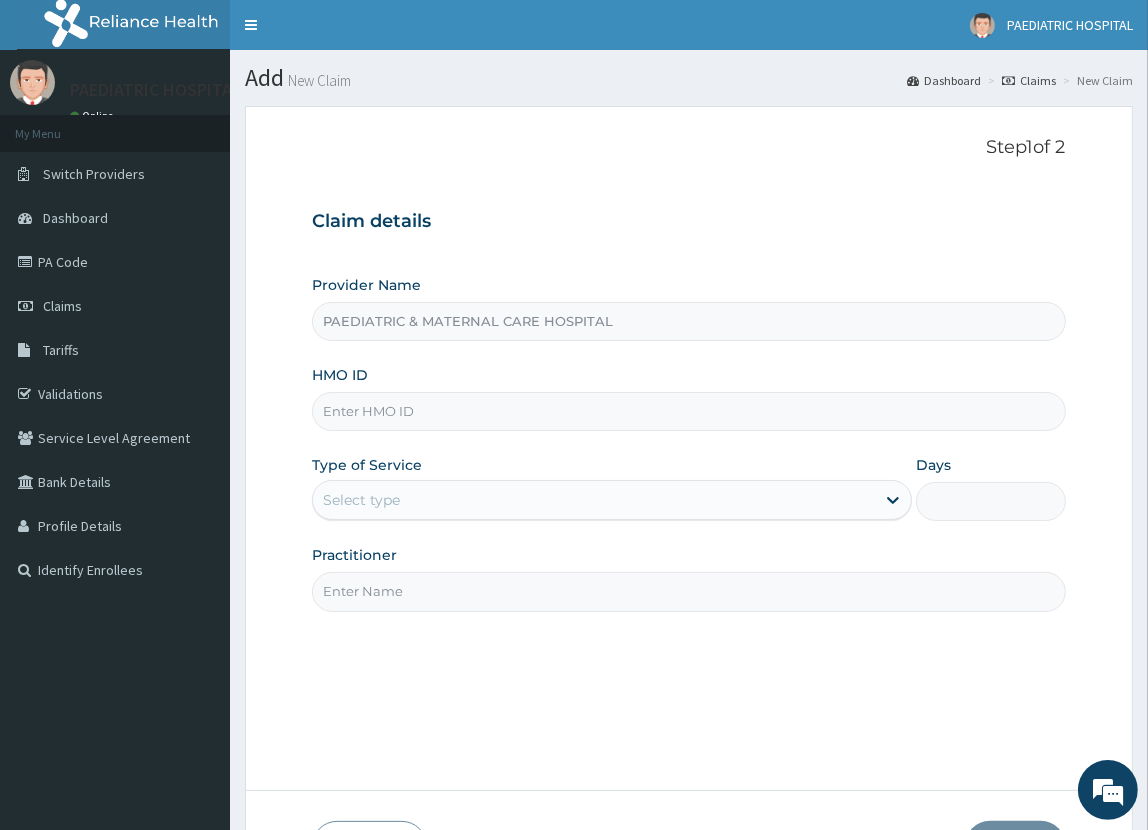 type on "BNL/10003/D" 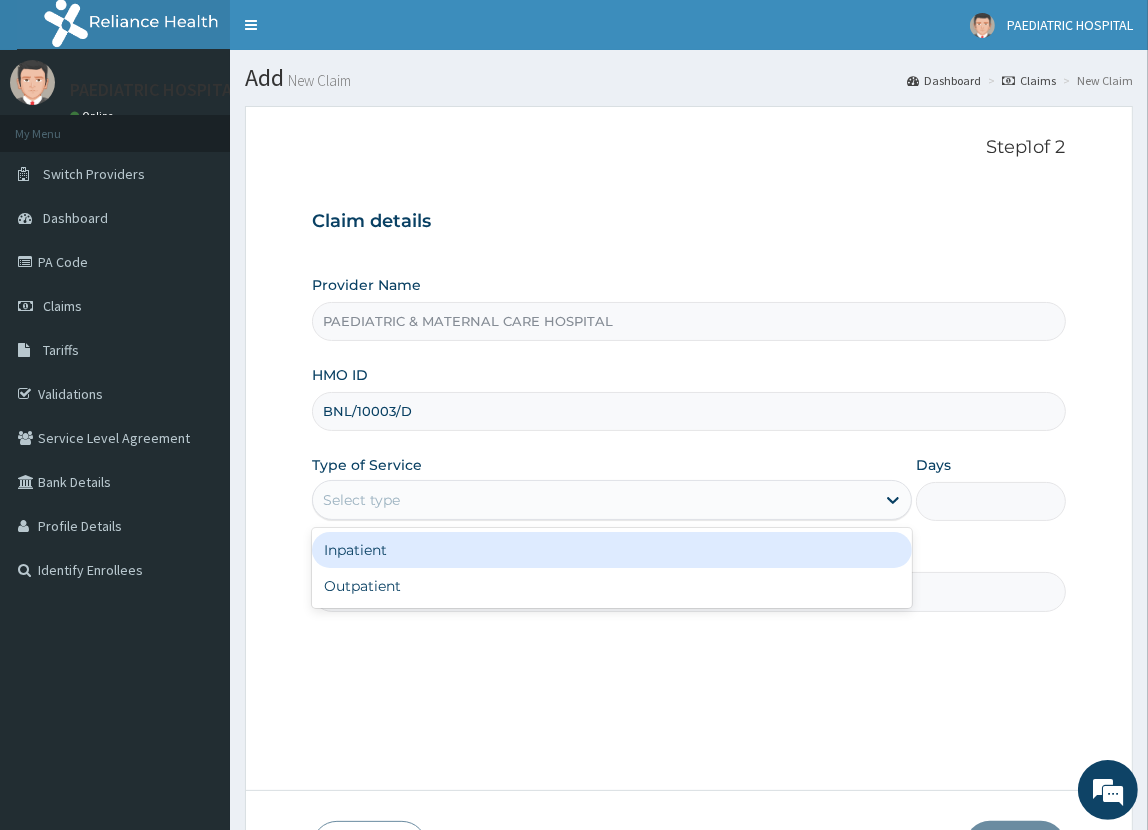 click on "Select type" at bounding box center [361, 500] 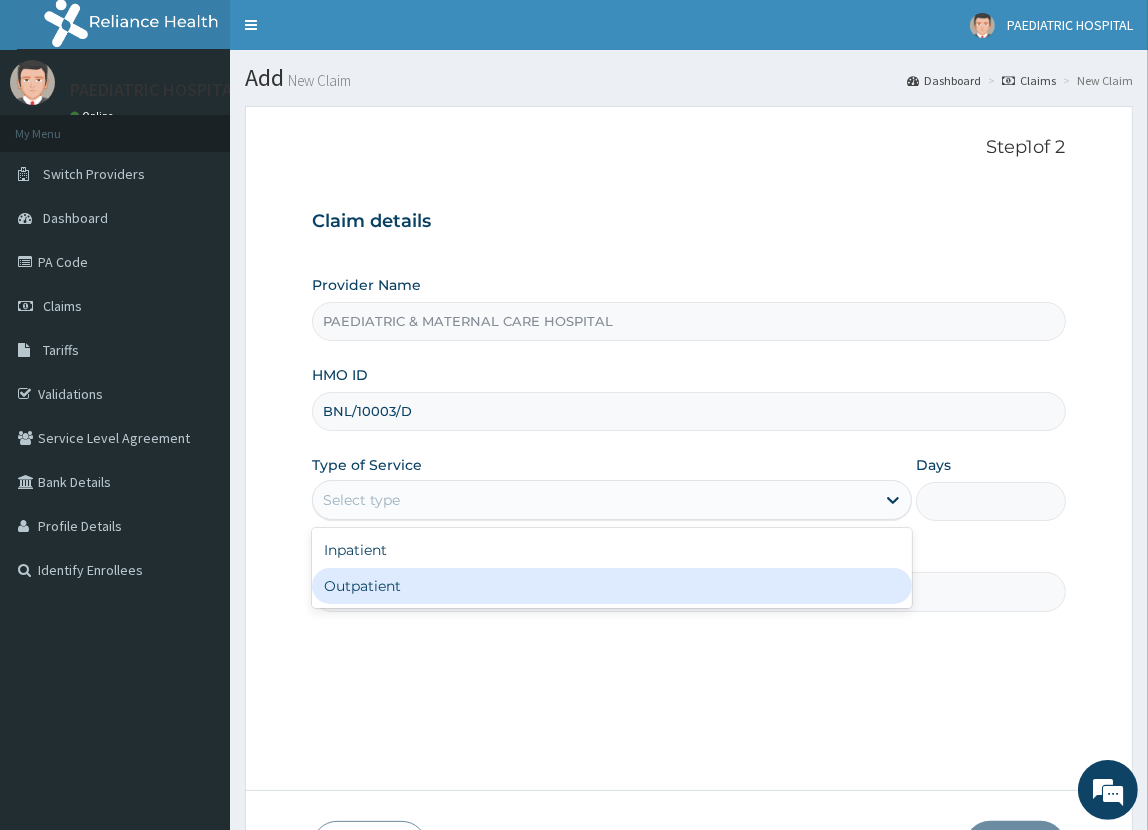 click on "Outpatient" at bounding box center (611, 586) 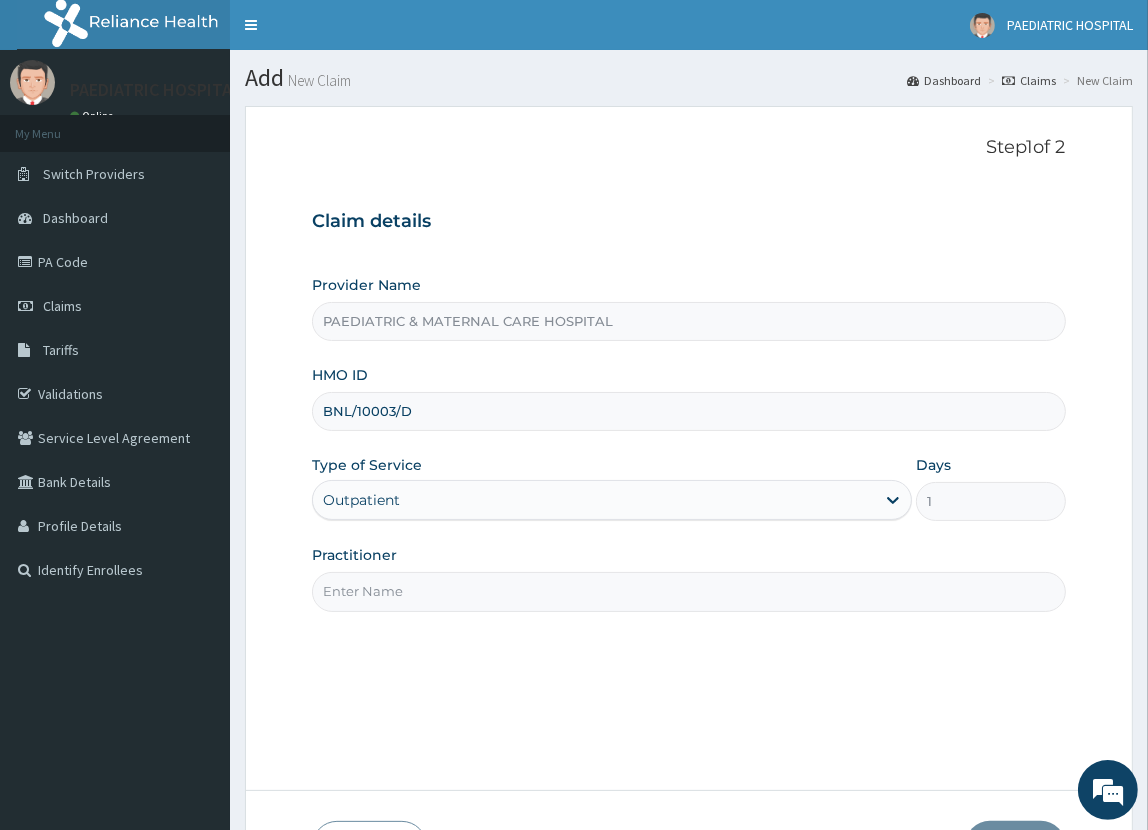click on "Practitioner" at bounding box center [688, 591] 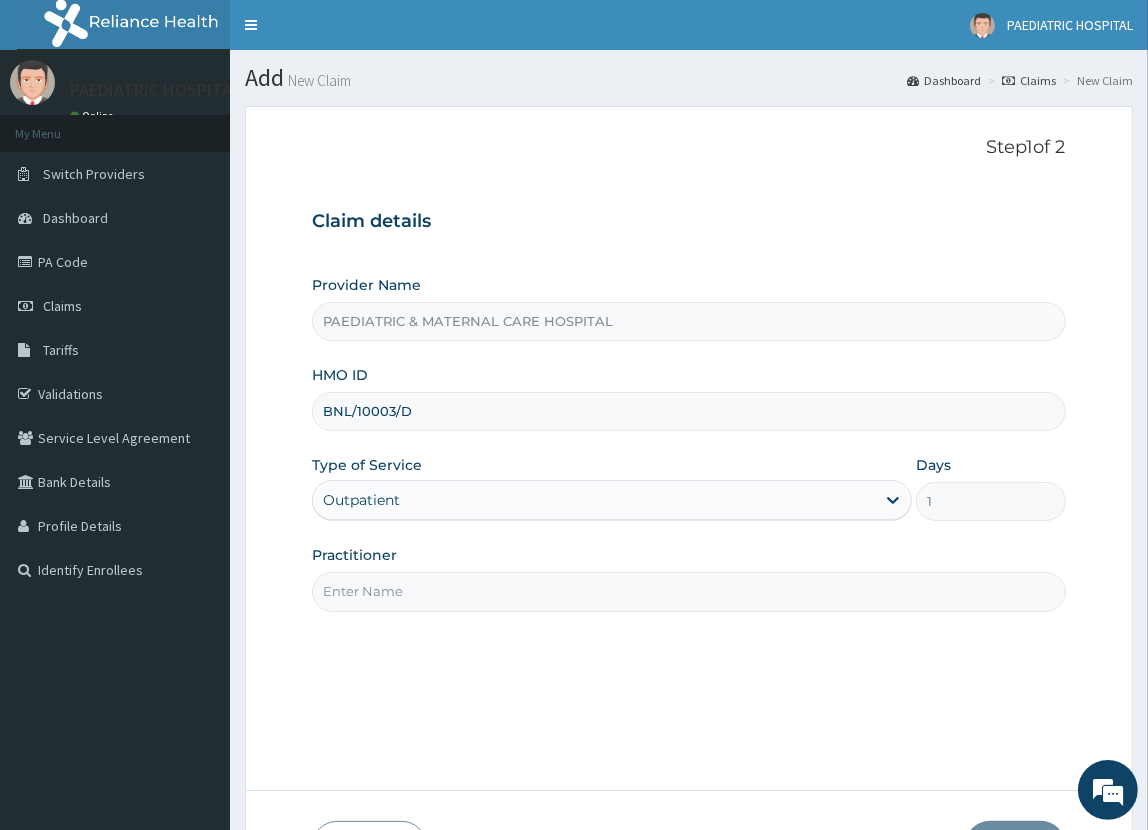 type on "DR. LAURETA" 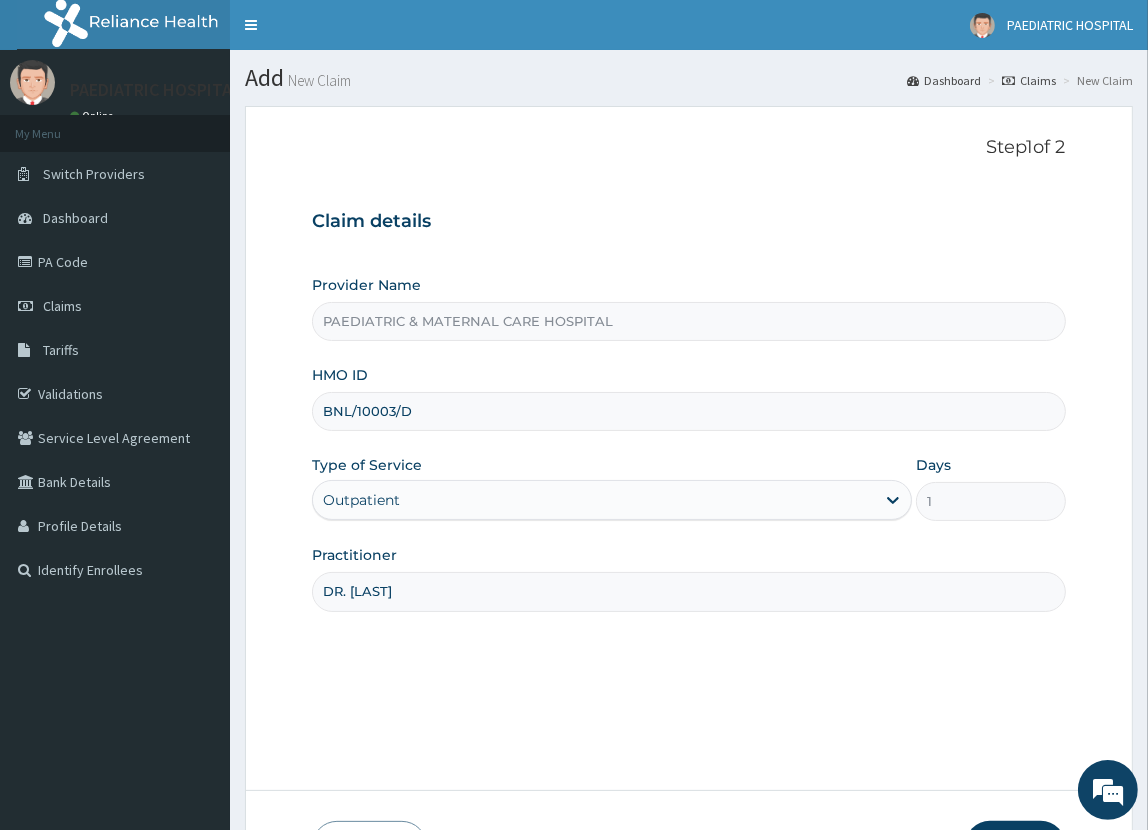 scroll, scrollTop: 0, scrollLeft: 0, axis: both 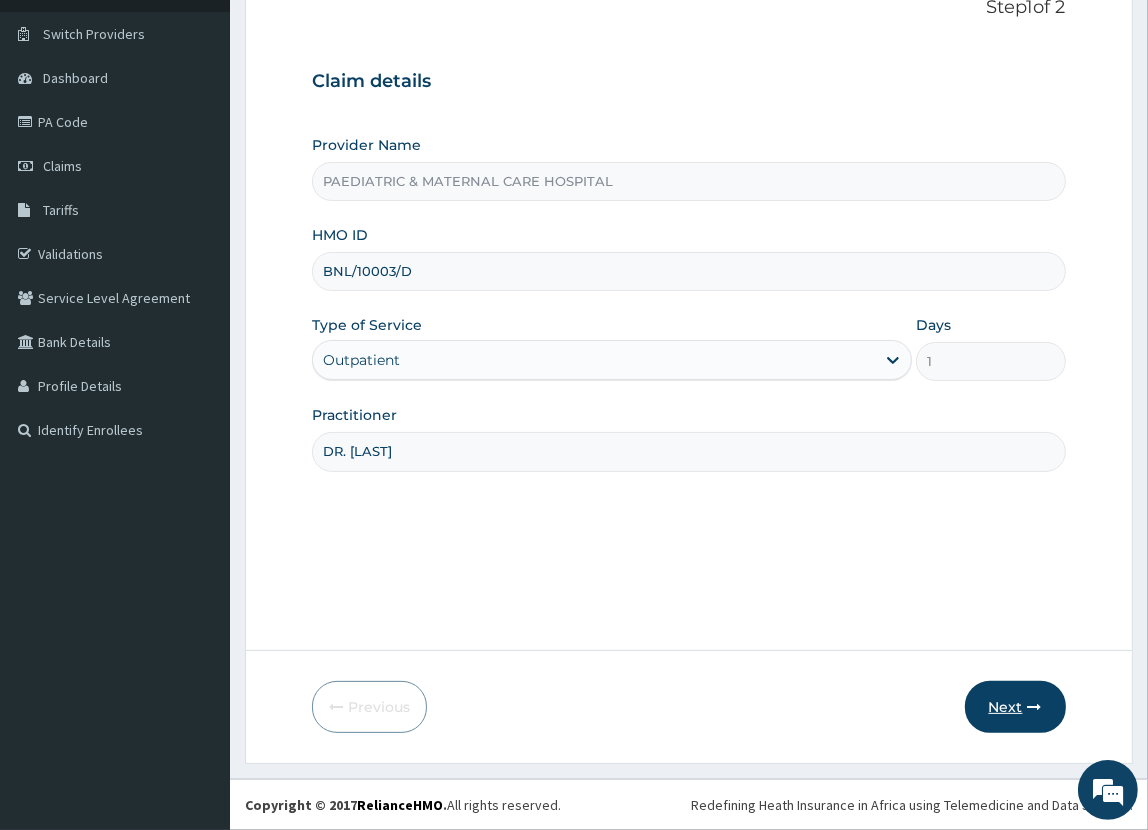 click on "Next" at bounding box center [1015, 707] 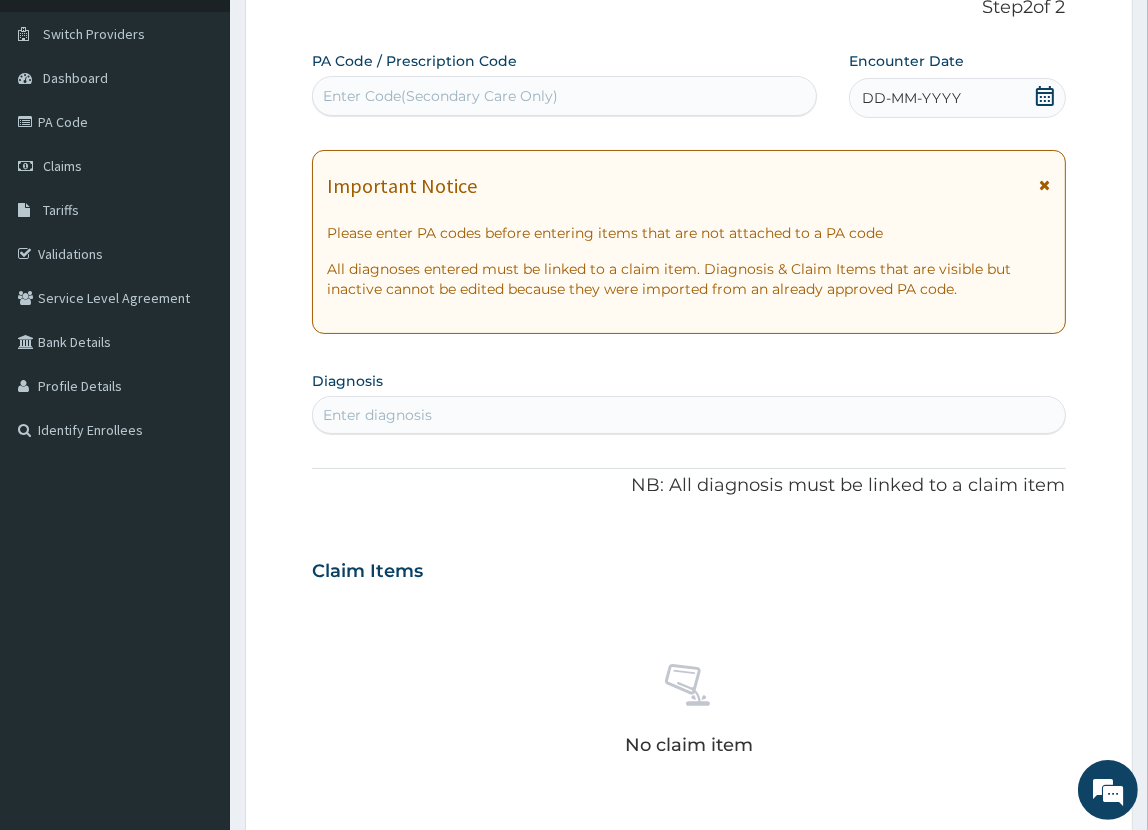 click on "Enter Code(Secondary Care Only)" at bounding box center [440, 96] 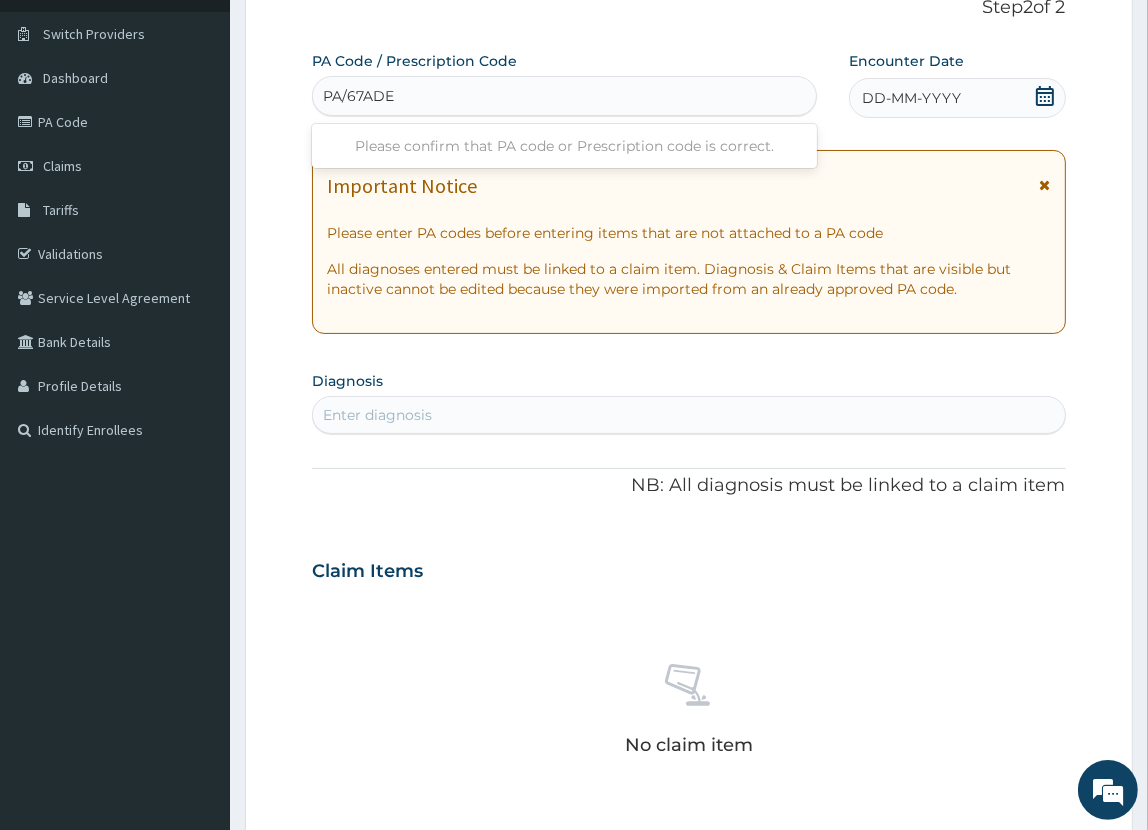 type on "PA/67ADED" 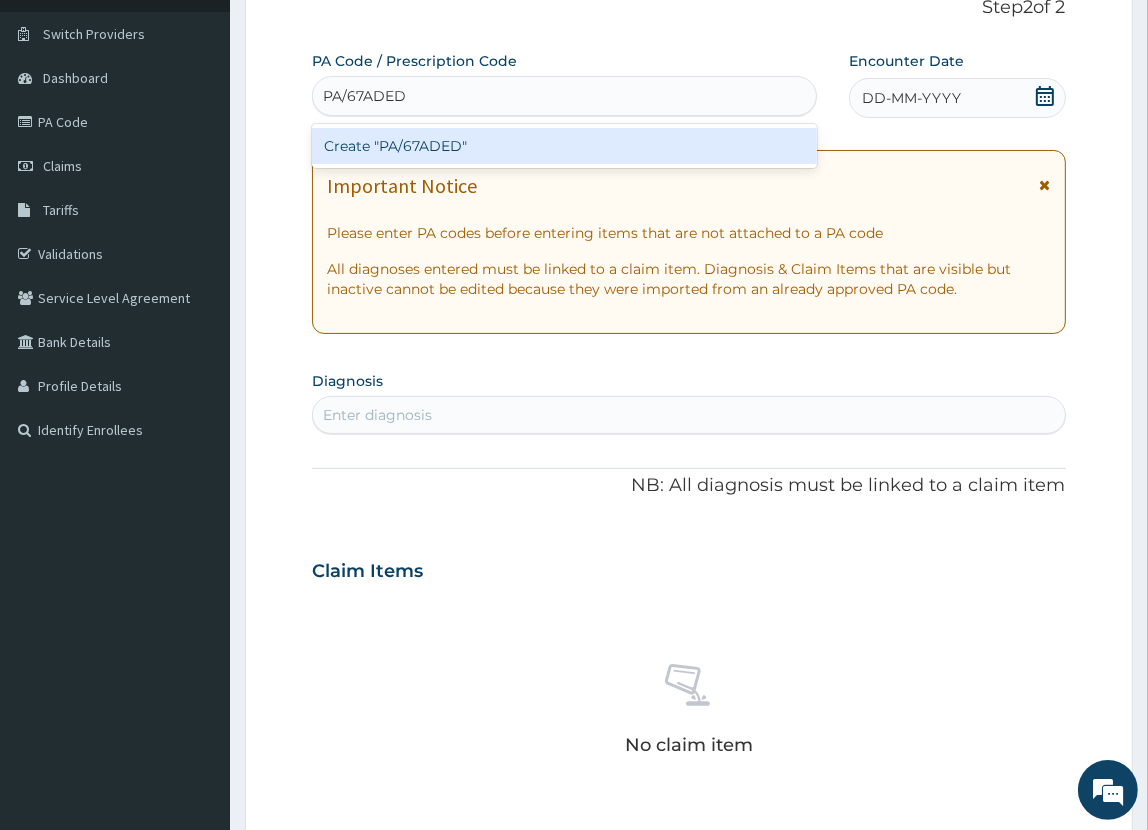 click on "Create "PA/67ADED"" at bounding box center [564, 146] 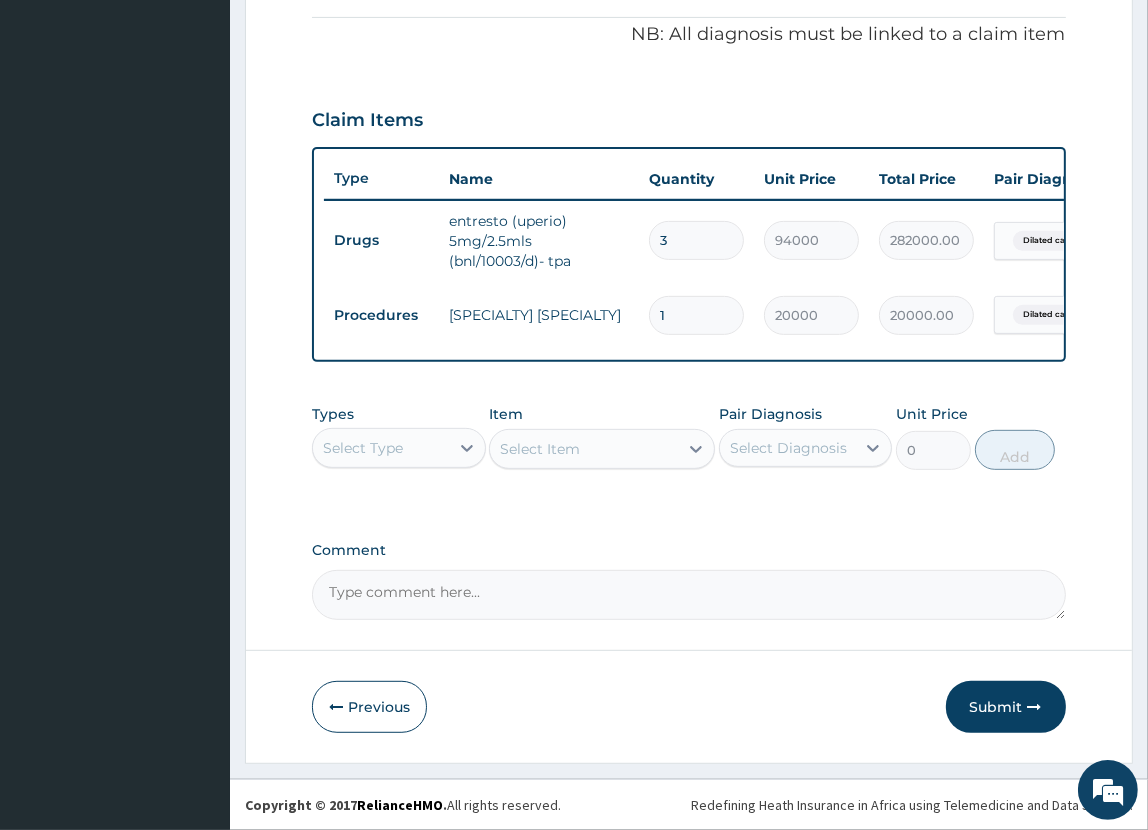 scroll, scrollTop: 610, scrollLeft: 0, axis: vertical 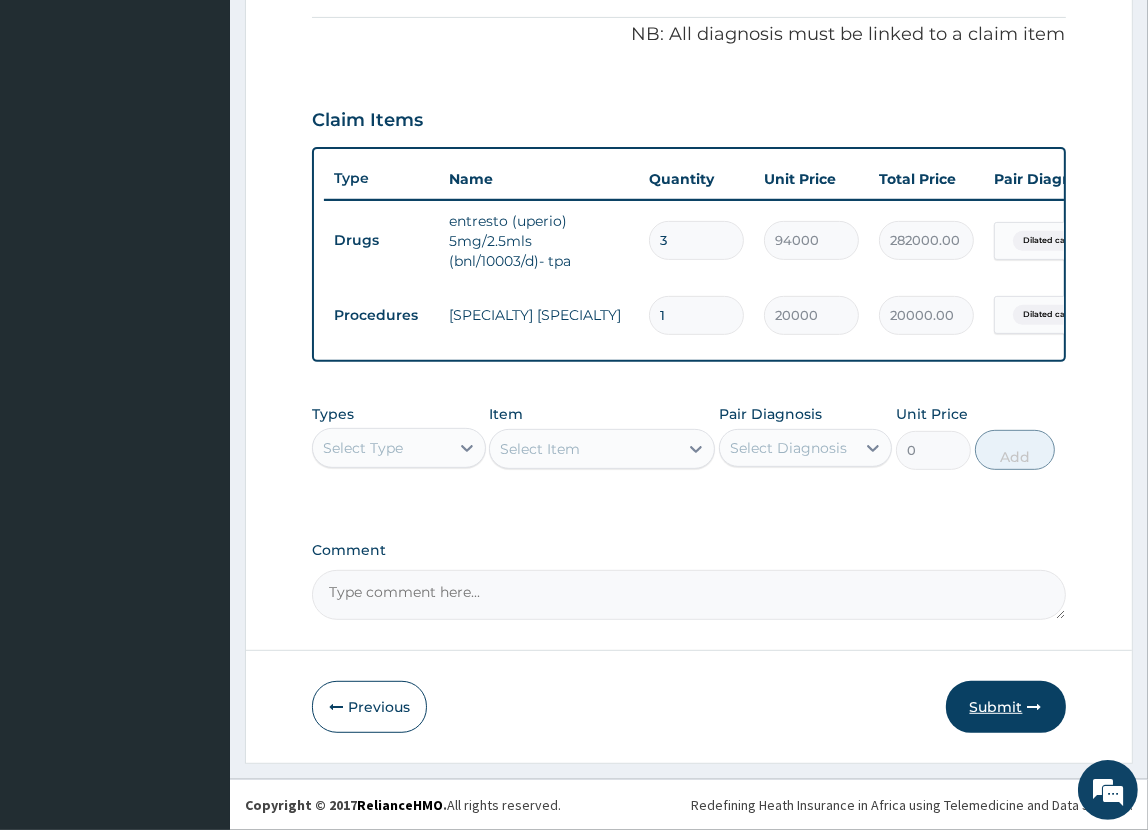 click on "Submit" at bounding box center (1006, 707) 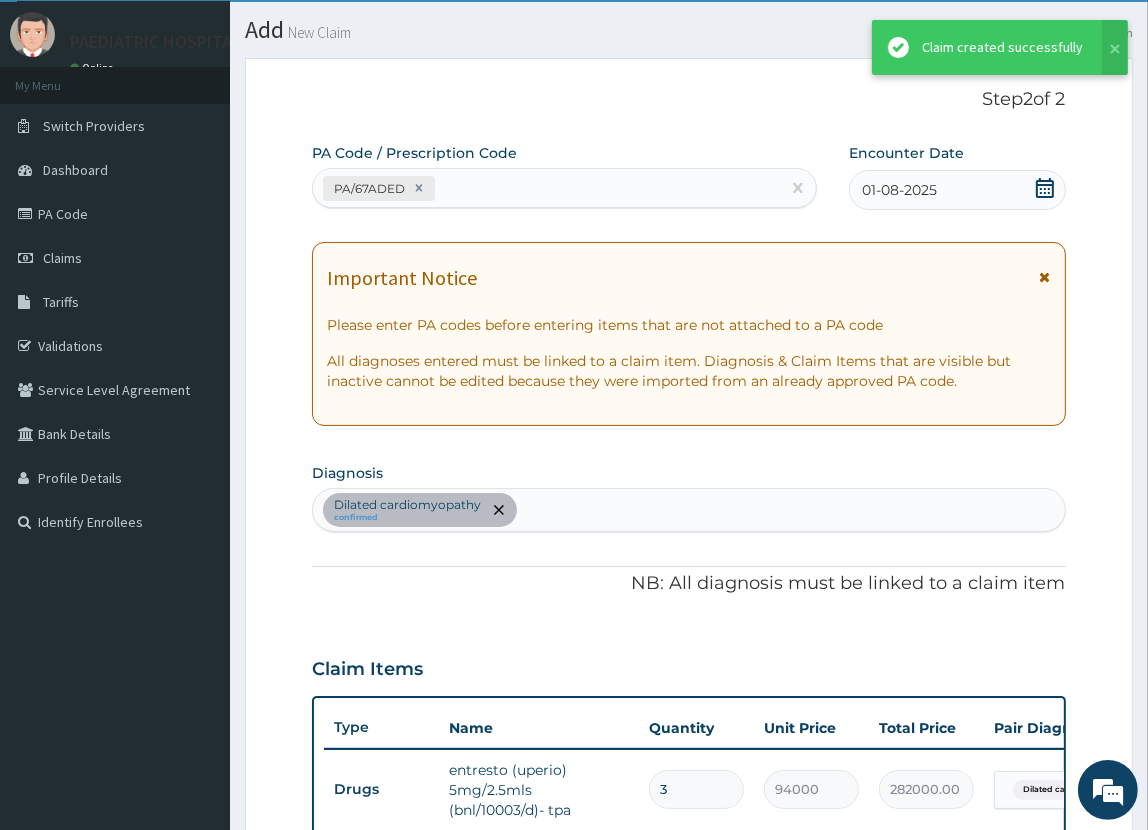 scroll, scrollTop: 610, scrollLeft: 0, axis: vertical 